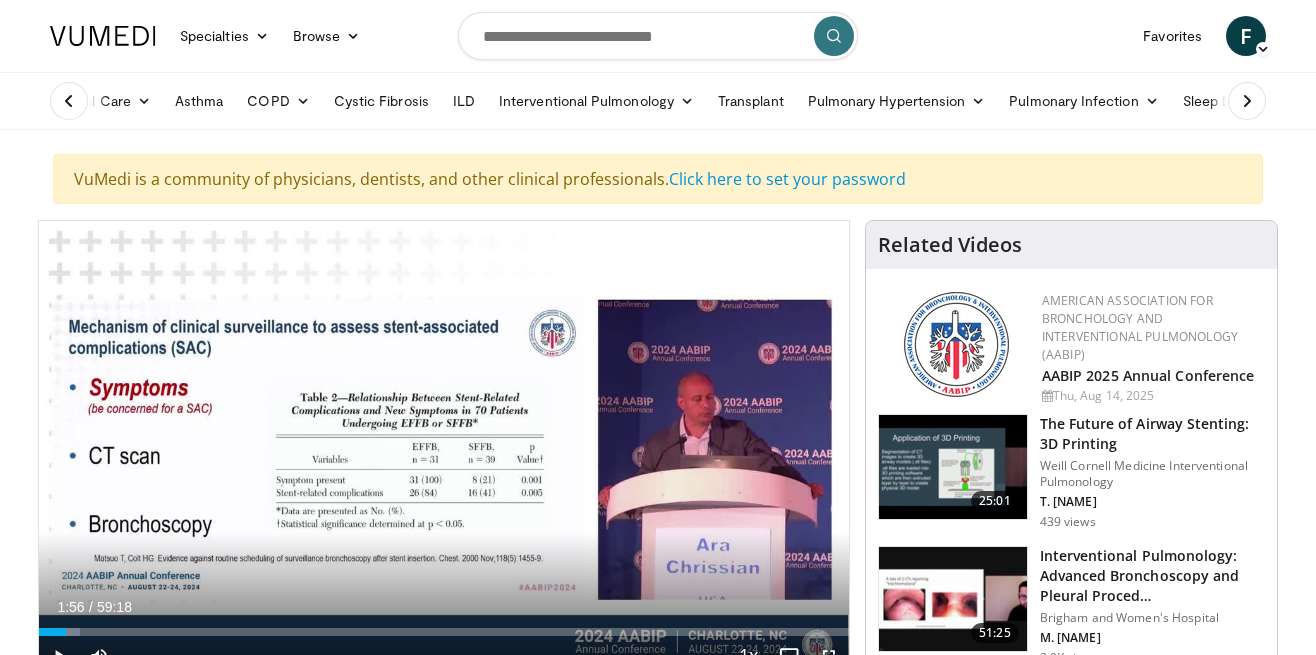 scroll, scrollTop: 159, scrollLeft: 0, axis: vertical 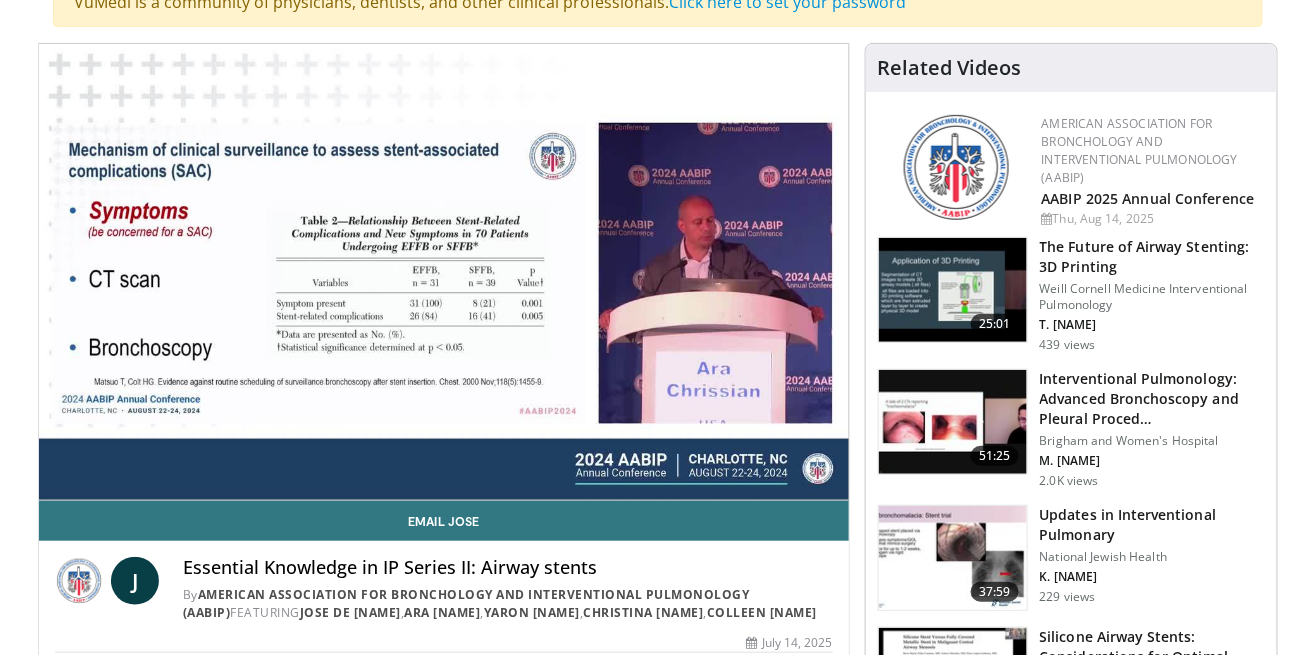 click on "10 seconds
Tap to unmute" at bounding box center [444, 272] 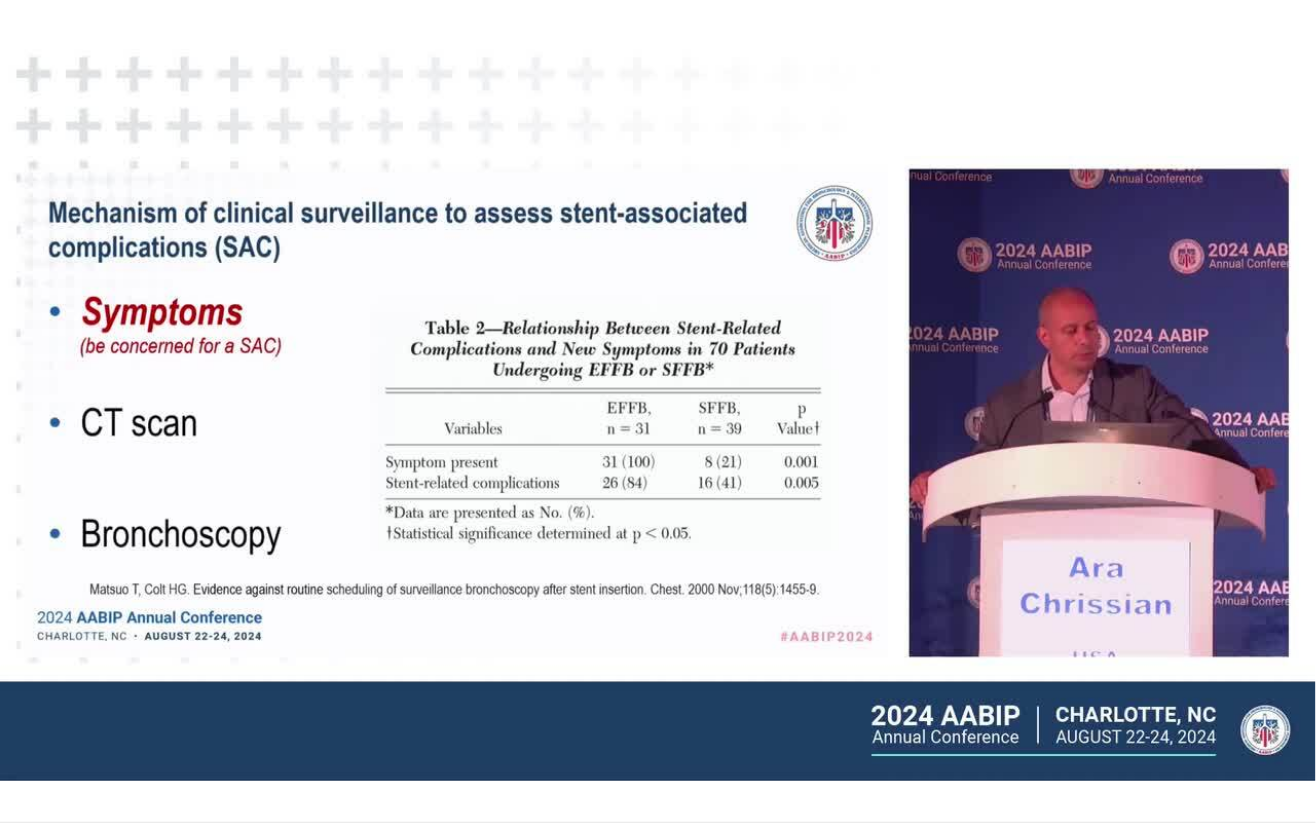 click on "10 seconds
Tap to unmute" at bounding box center (658, 411) 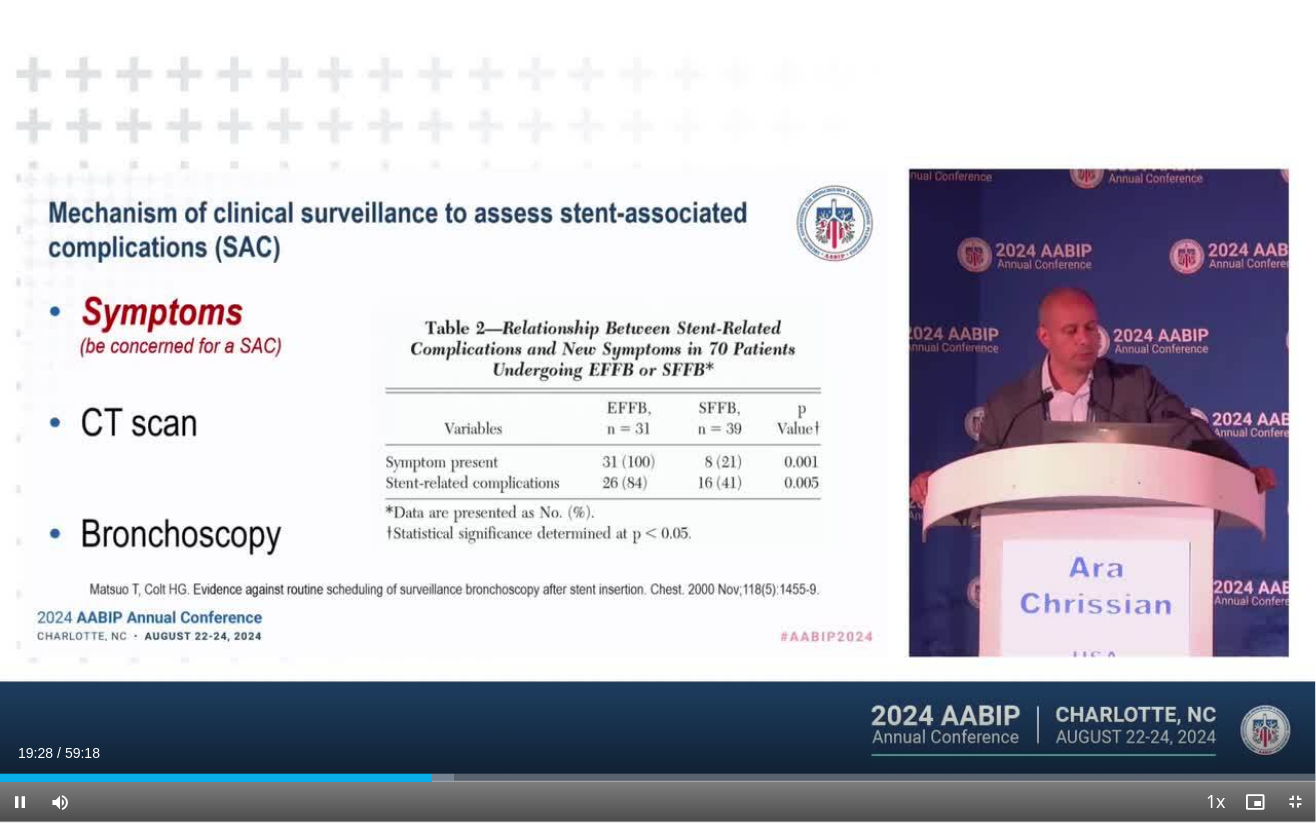 click on "10 seconds
Tap to unmute" at bounding box center [658, 411] 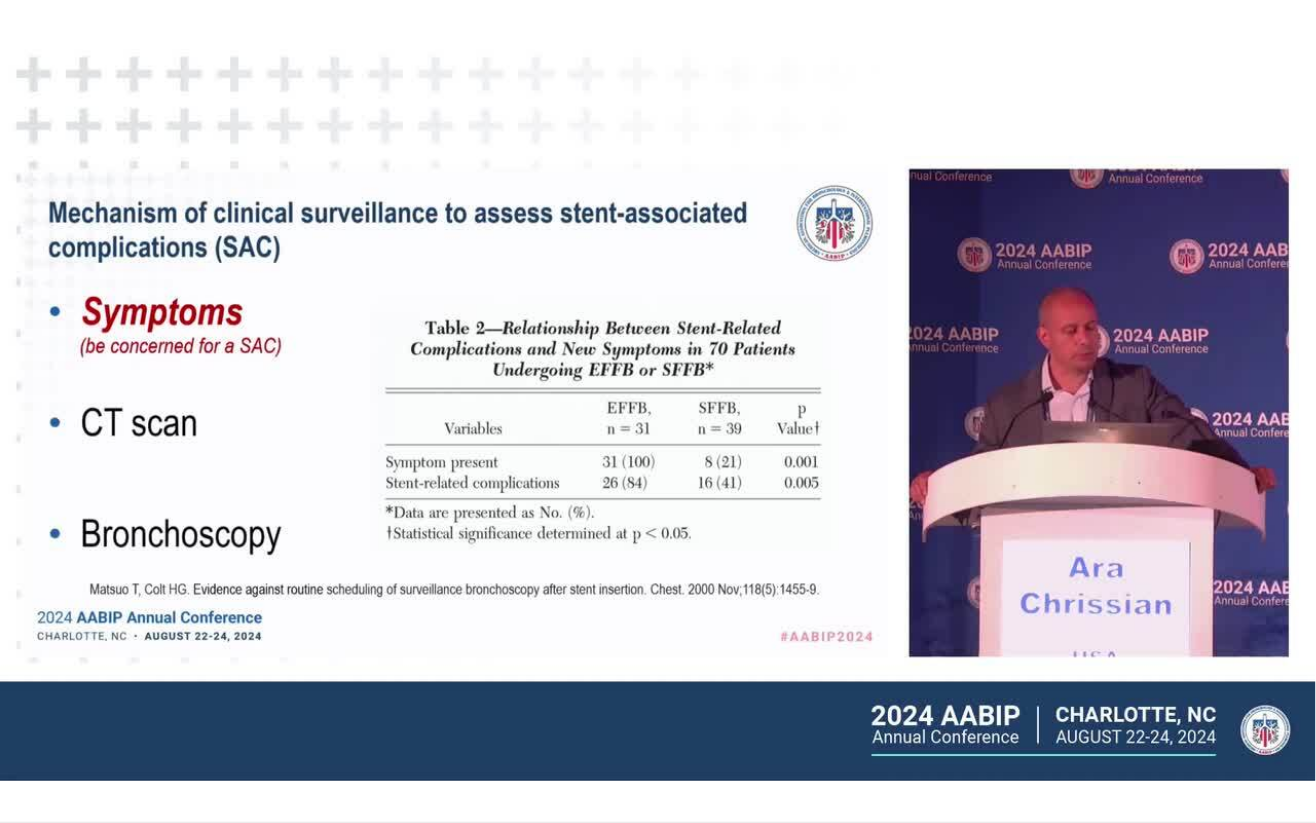 click on "10 seconds
Tap to unmute" at bounding box center [658, 411] 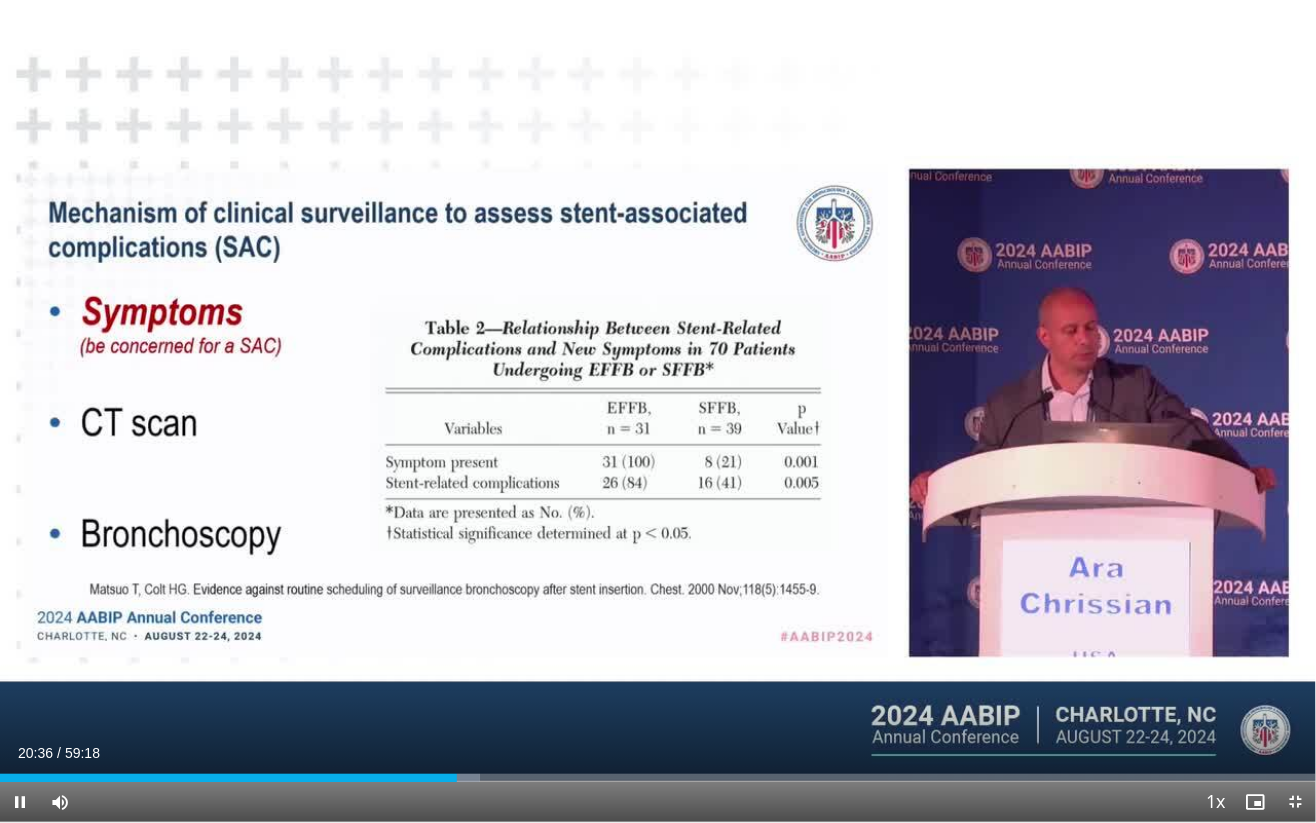 click at bounding box center (467, 778) 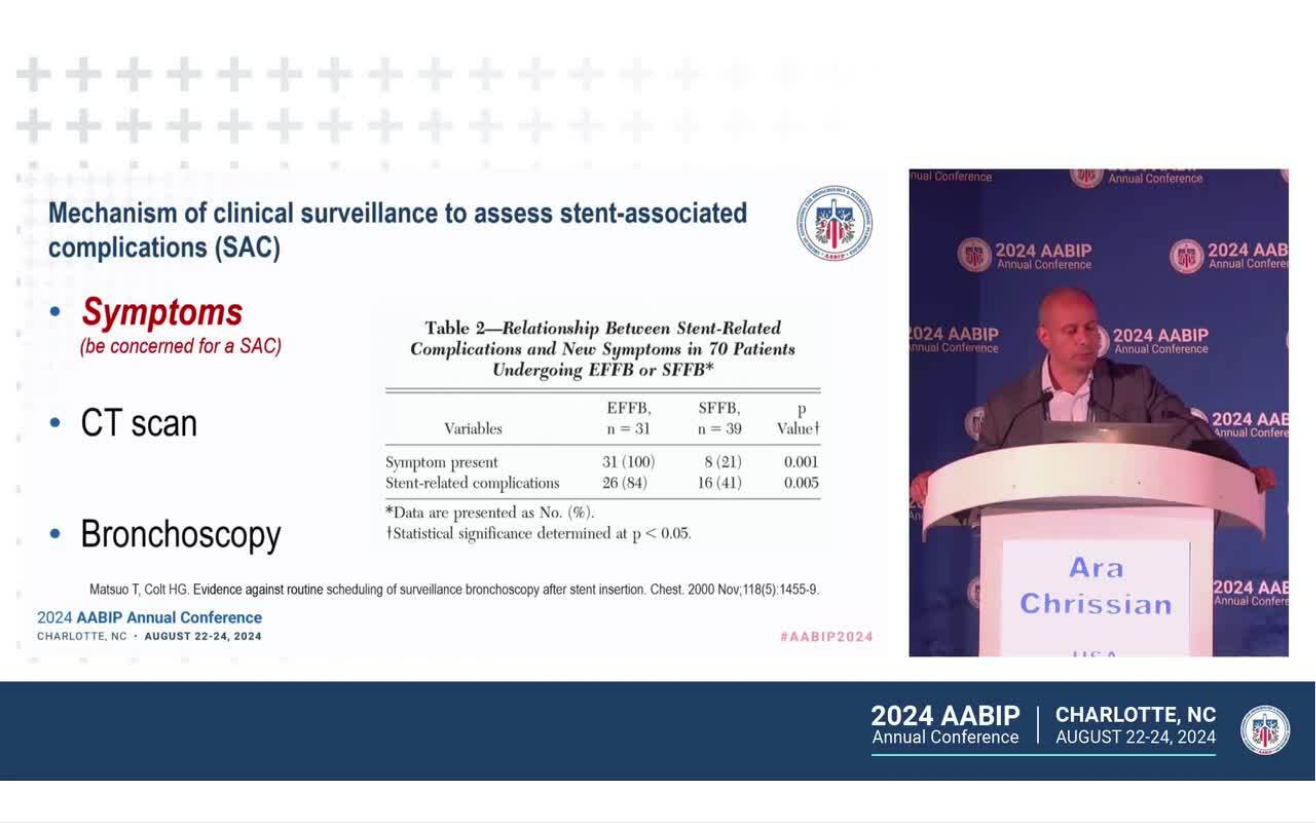 click on "10 seconds
Tap to unmute" at bounding box center (658, 411) 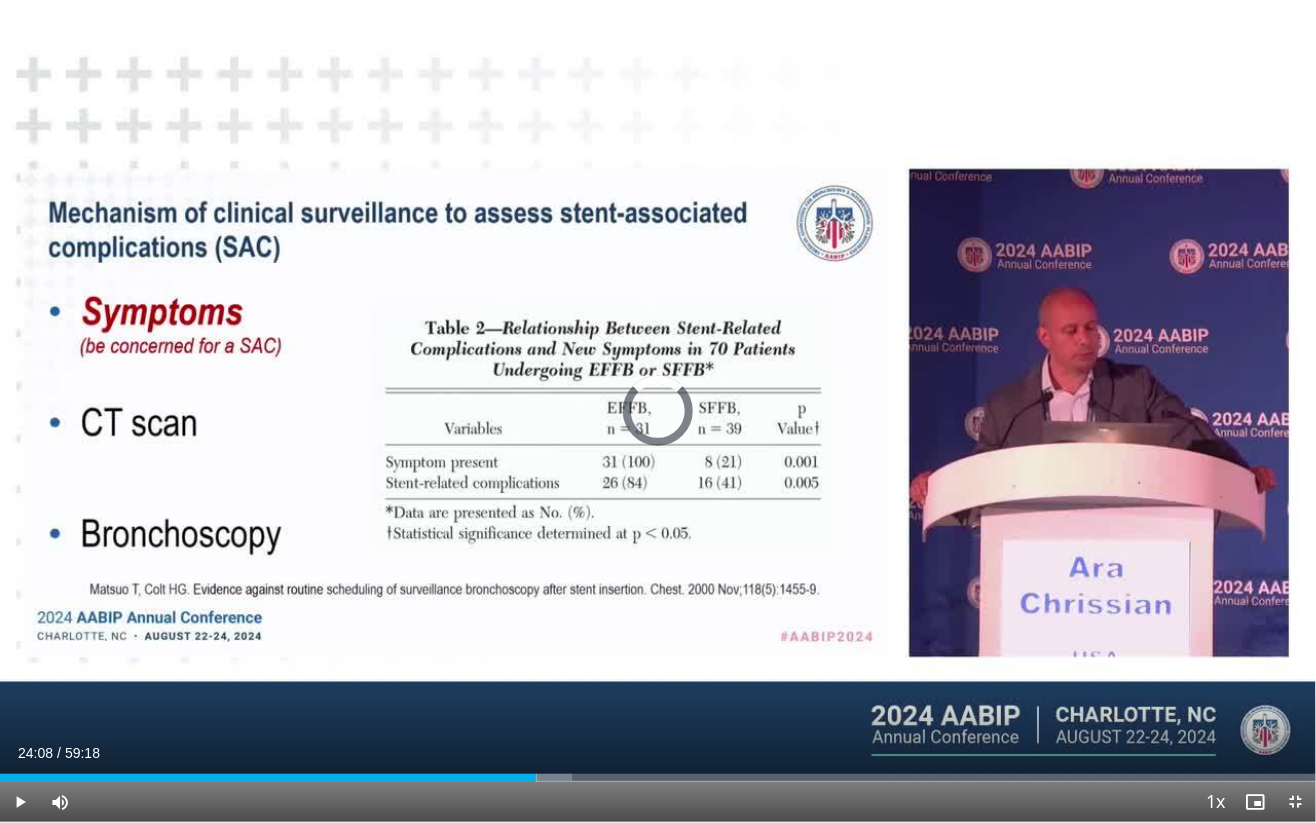 click on "Loaded :  43.49% 24:47 21:07" at bounding box center [658, 778] 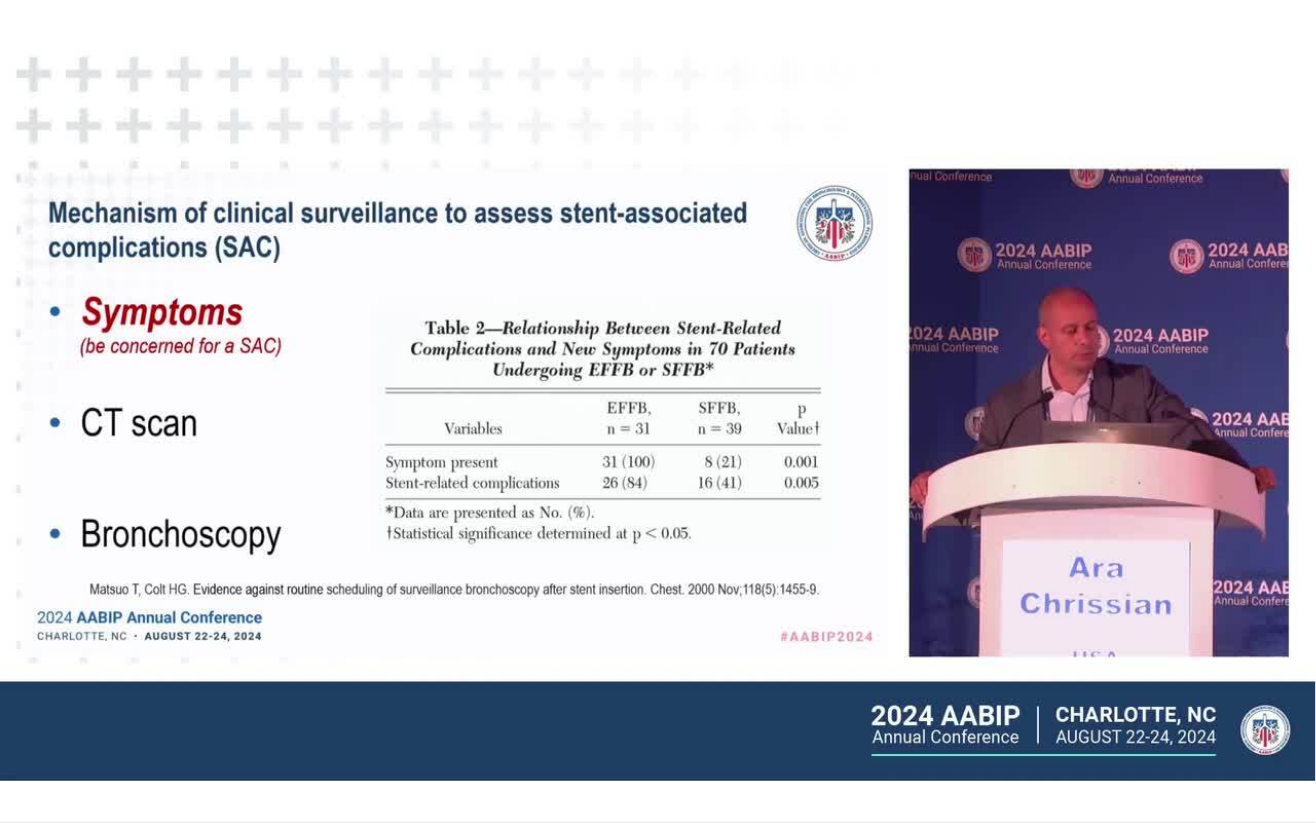 click on "10 seconds
Tap to unmute" at bounding box center (658, 411) 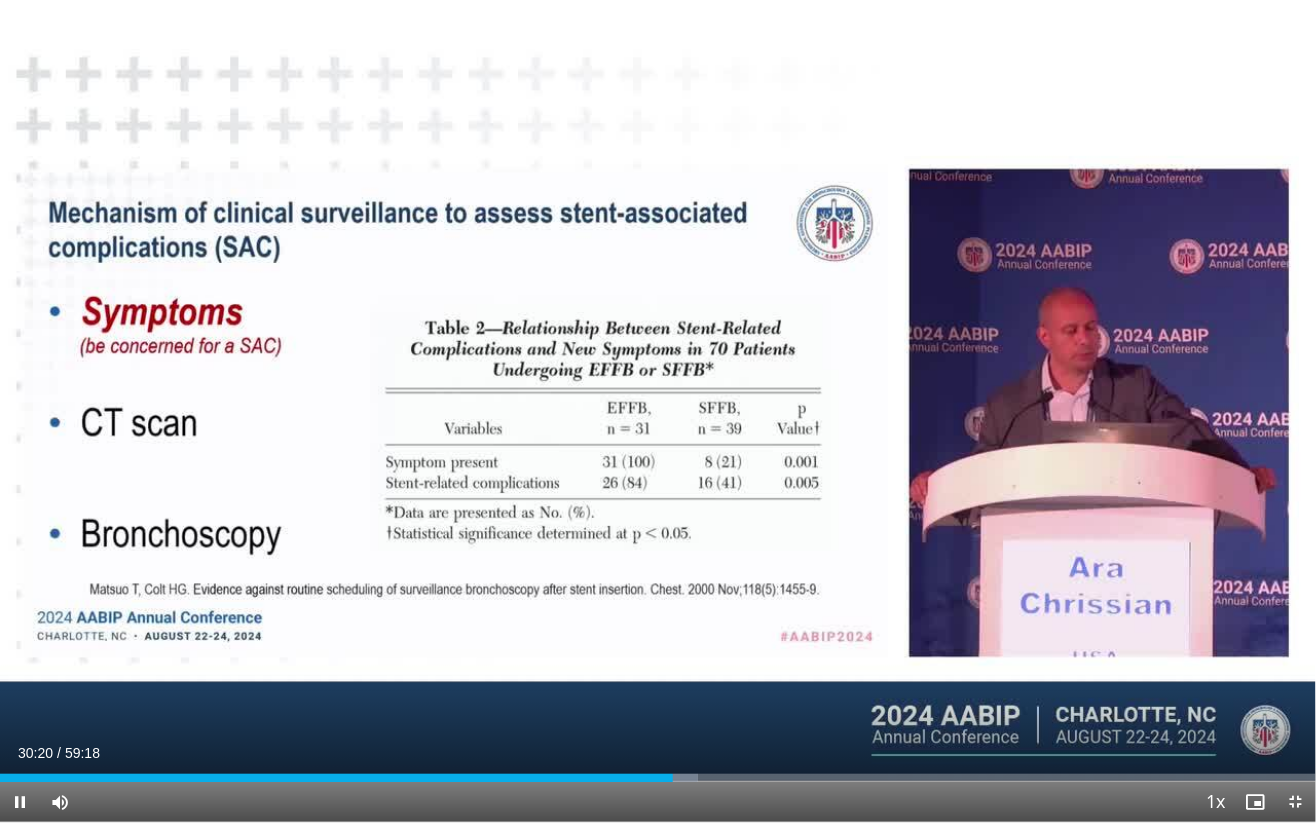 click at bounding box center [680, 778] 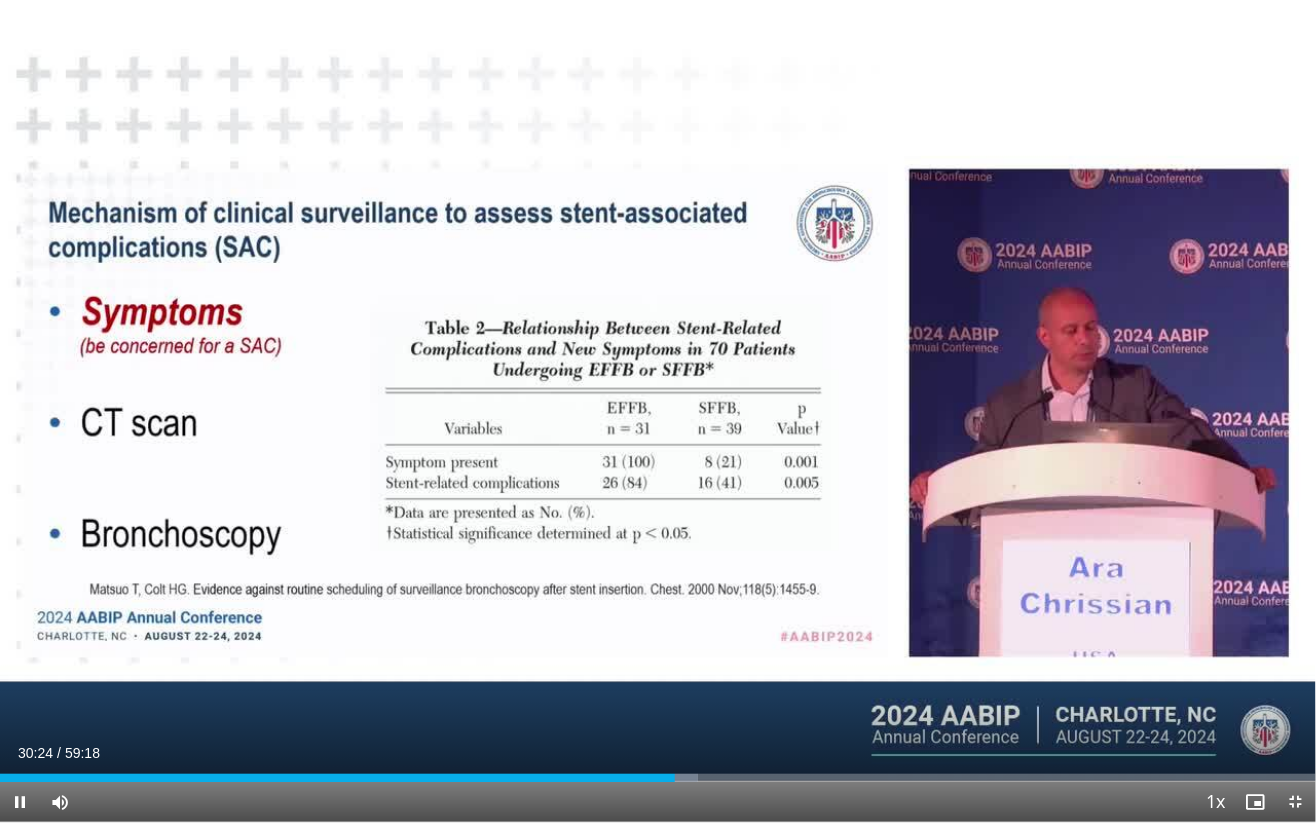 click on "10 seconds
Tap to unmute" at bounding box center [658, 411] 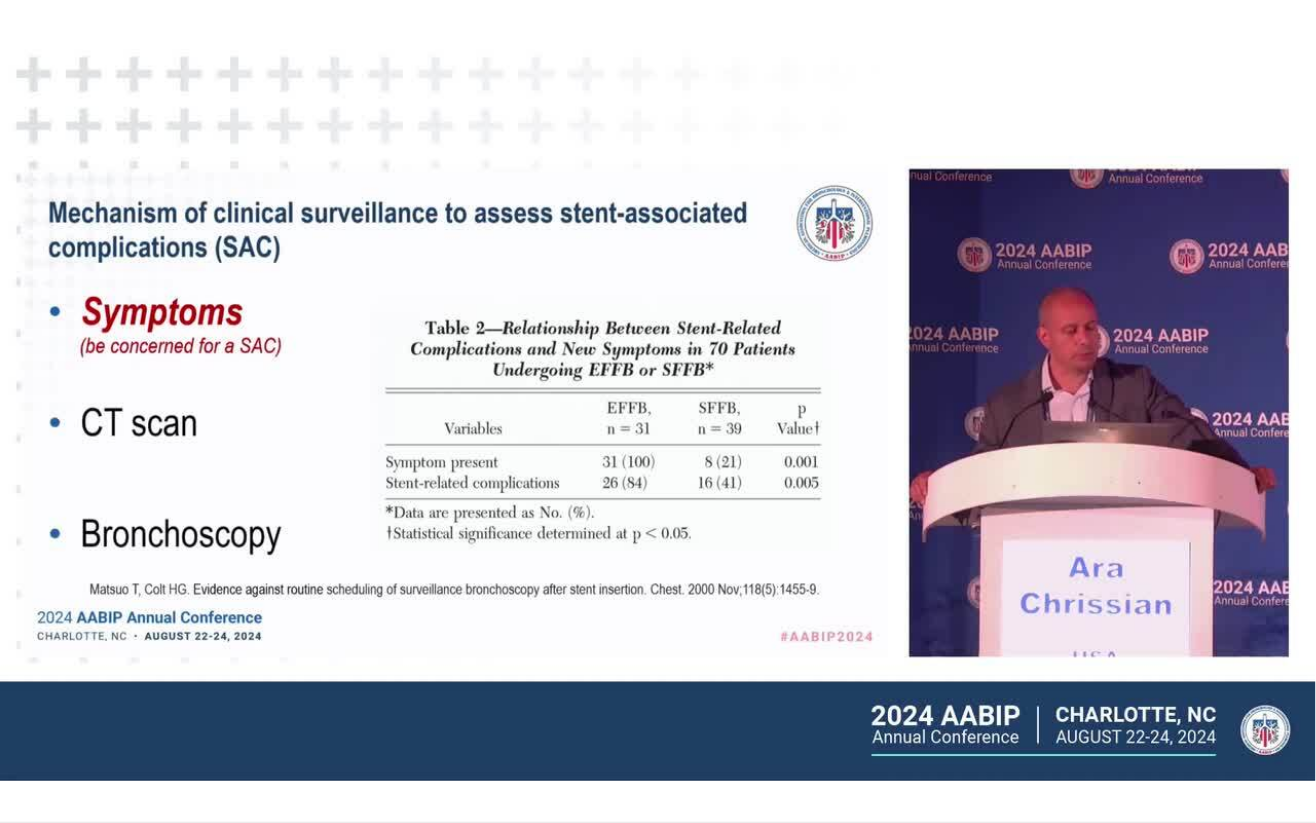 click on "10 seconds
Tap to unmute" at bounding box center (658, 411) 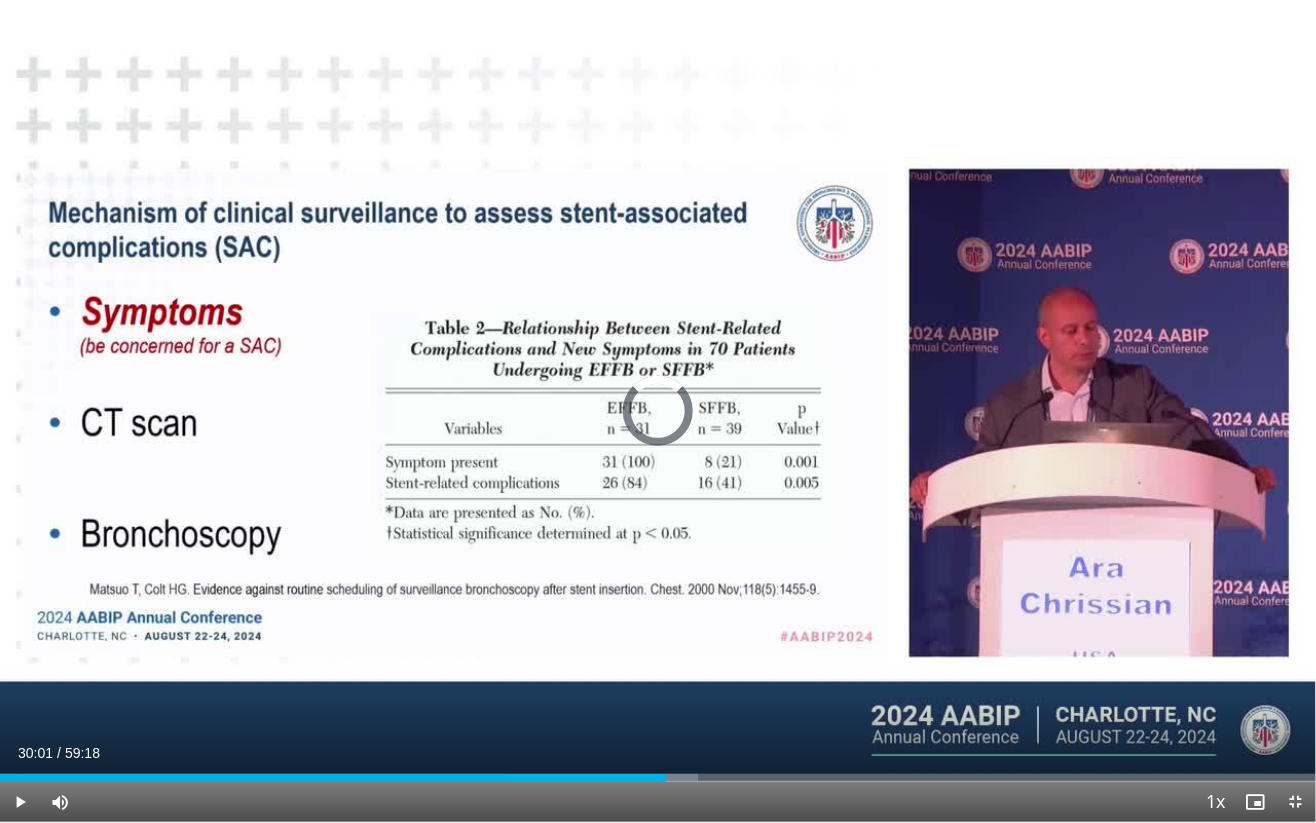 click on "Loaded :  53.03% 30:01 30:23" at bounding box center (658, 772) 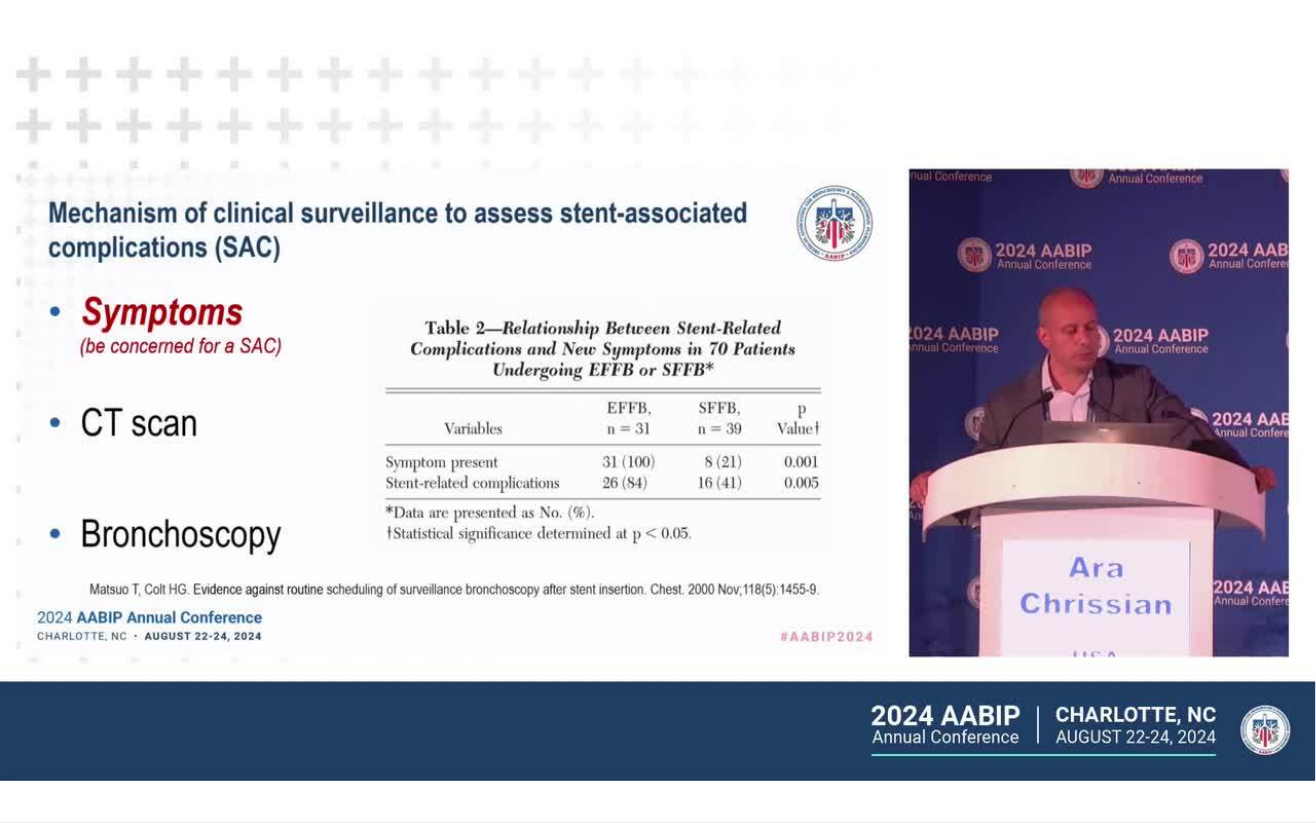 click on "10 seconds
Tap to unmute" at bounding box center [658, 411] 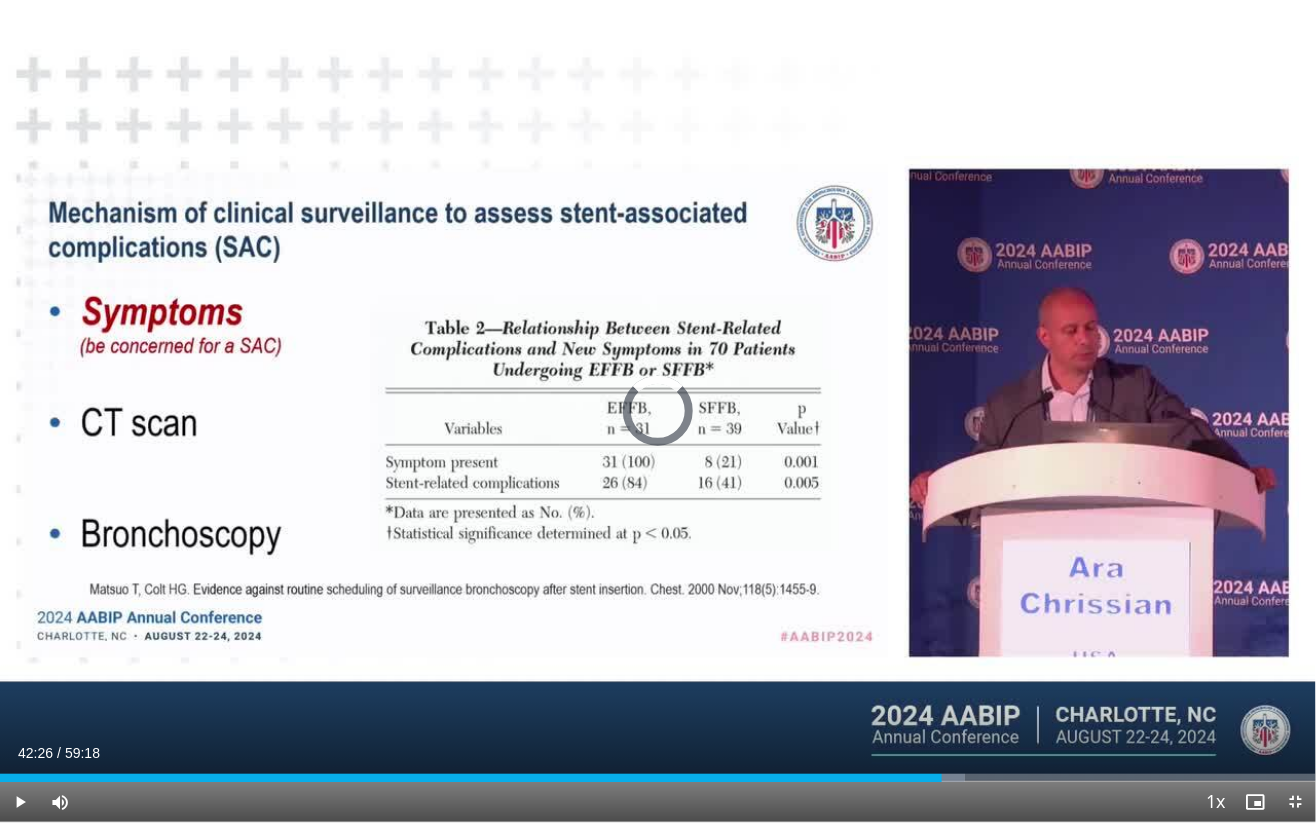click on "42:26" at bounding box center [471, 778] 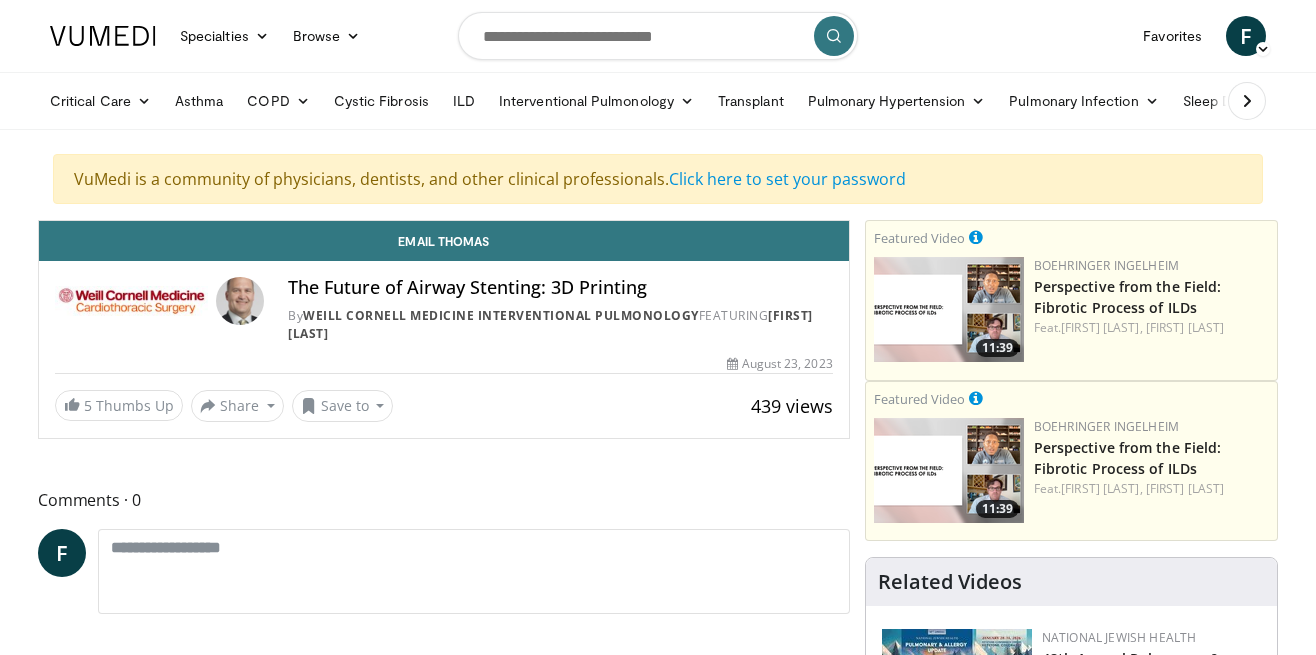 scroll, scrollTop: 0, scrollLeft: 0, axis: both 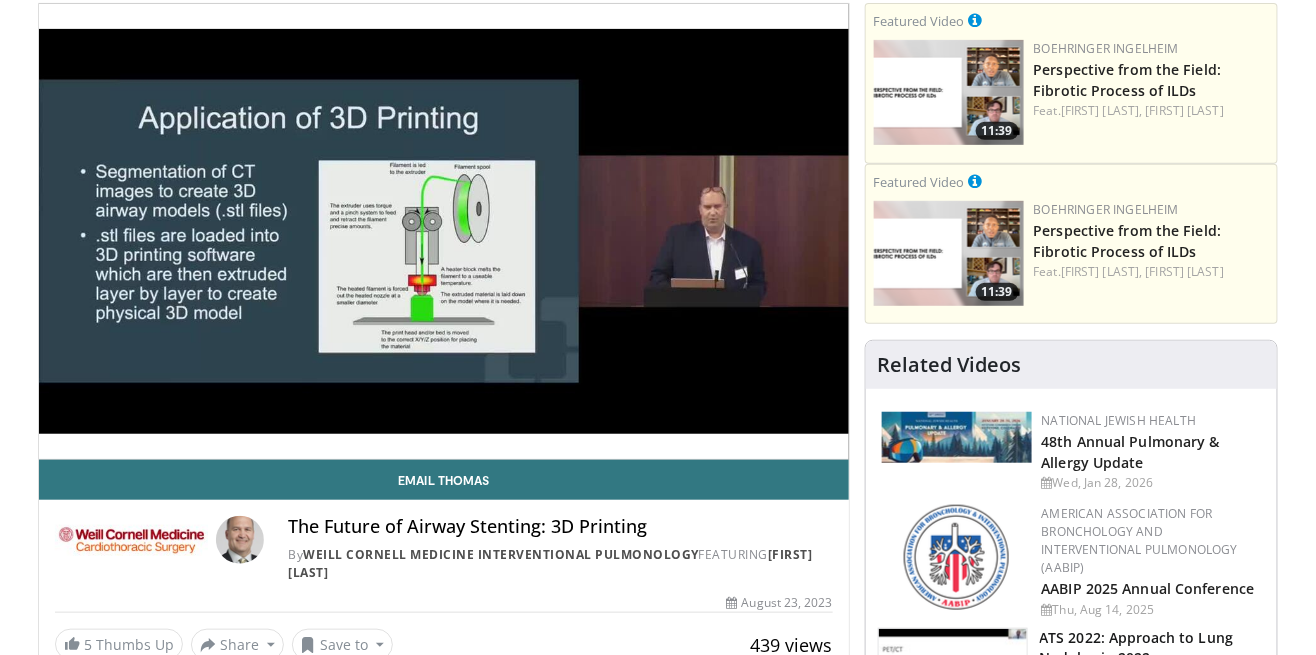 click on "10 seconds
Tap to unmute" at bounding box center [444, 231] 